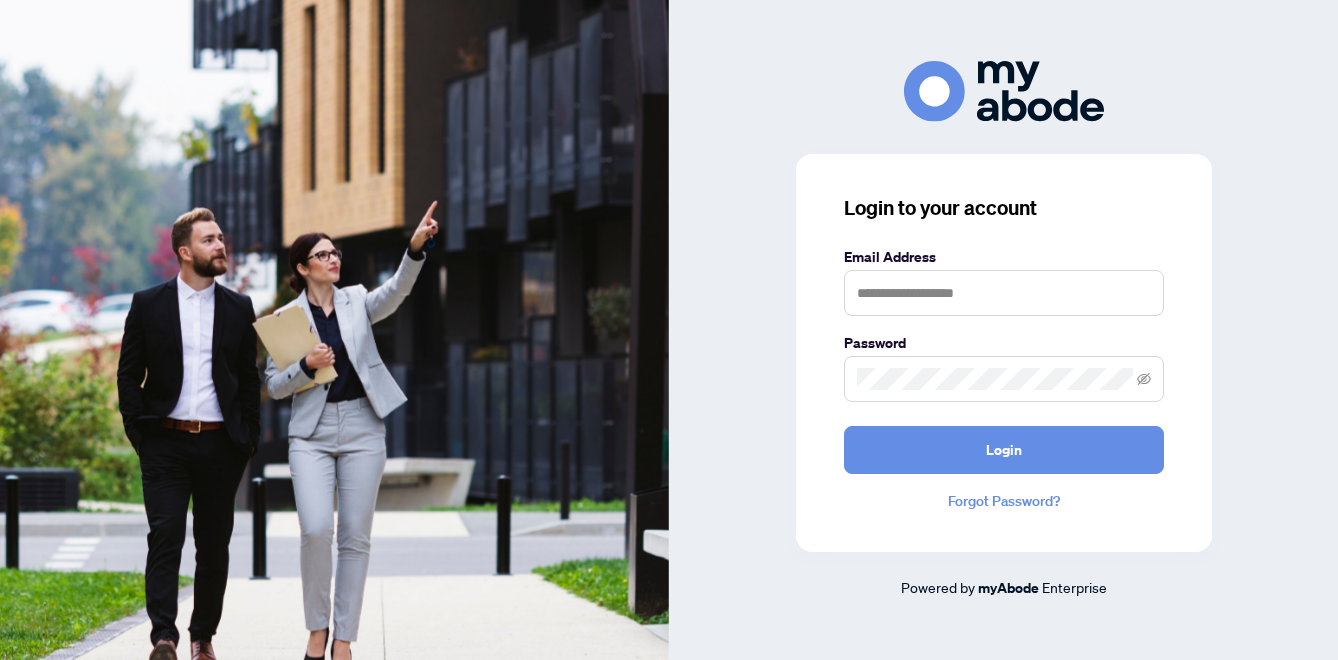 scroll, scrollTop: 0, scrollLeft: 0, axis: both 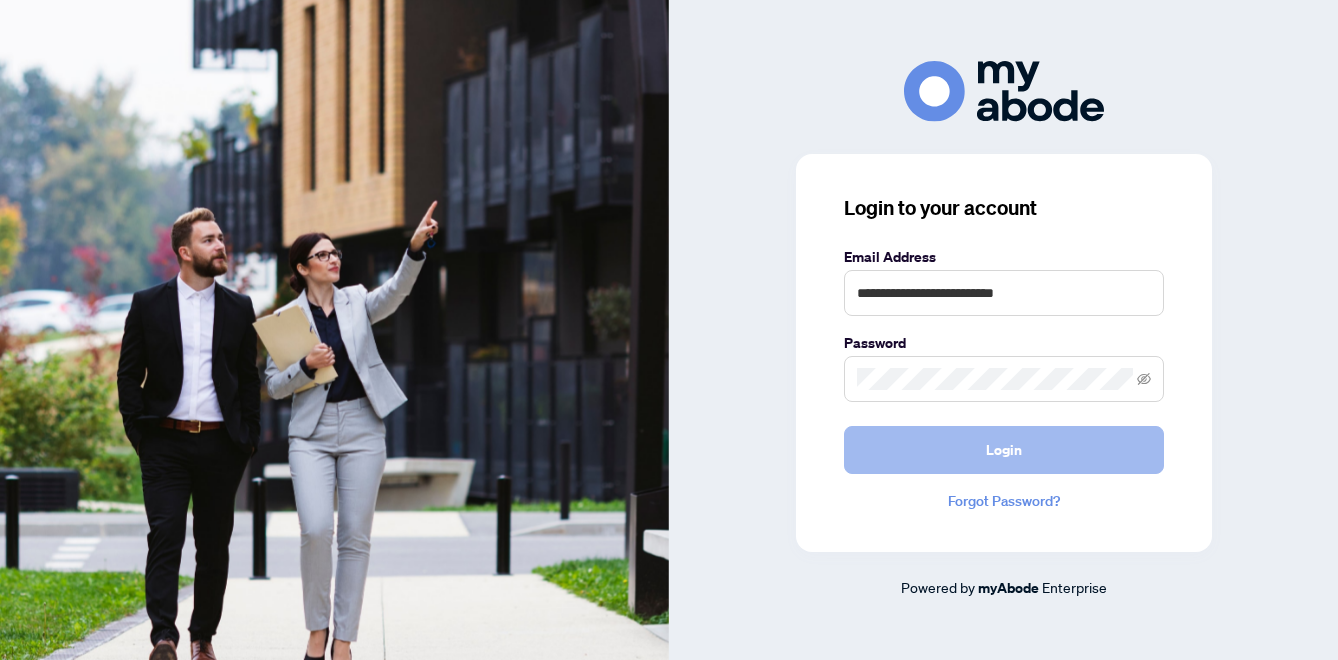 click on "Login" at bounding box center (1004, 450) 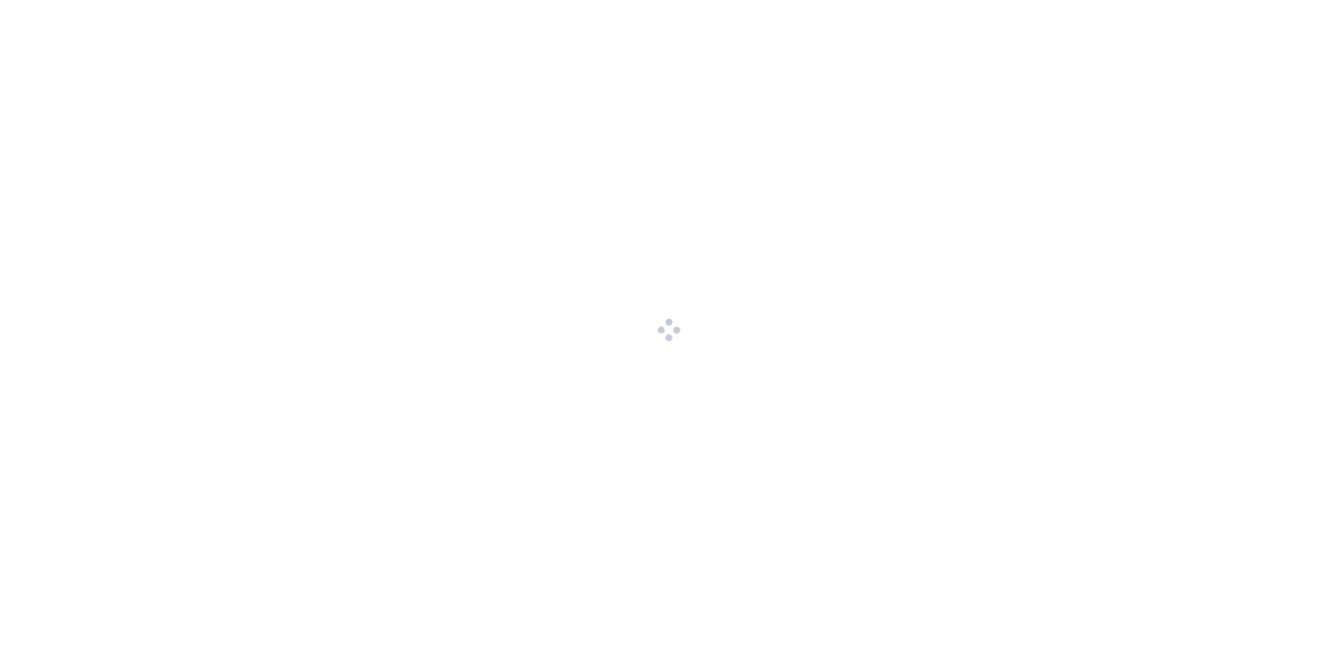 scroll, scrollTop: 0, scrollLeft: 0, axis: both 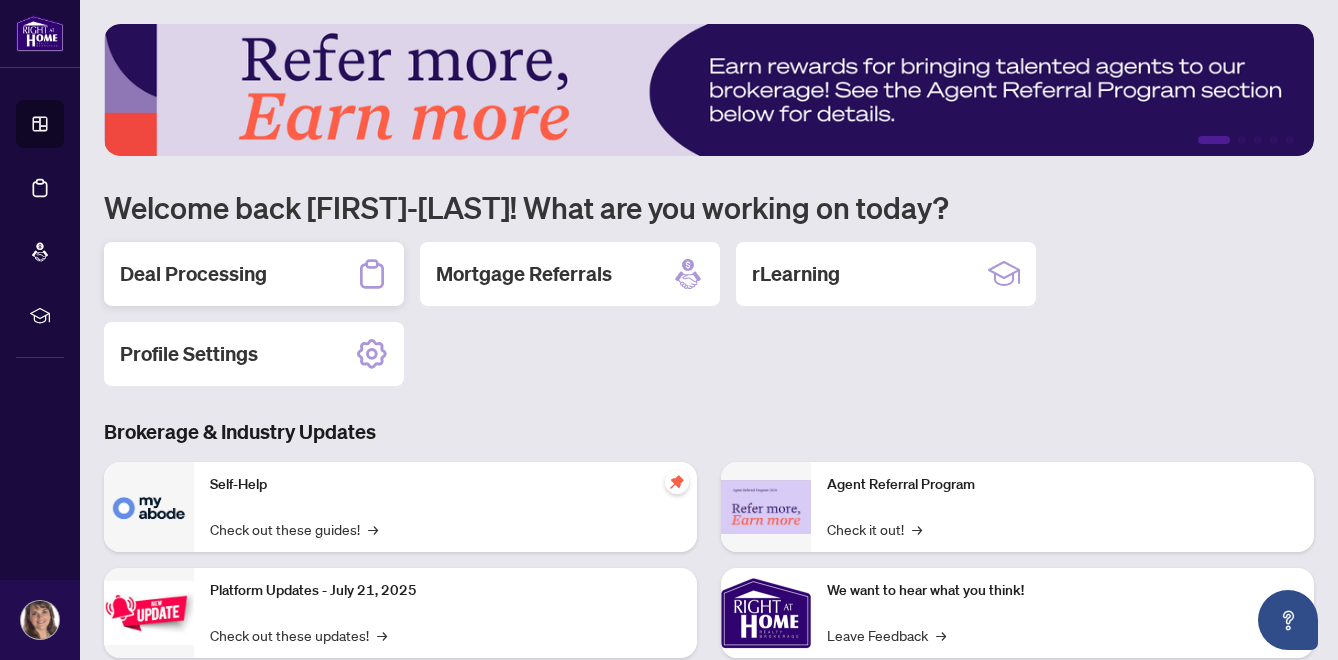 click on "Deal Processing" at bounding box center [254, 274] 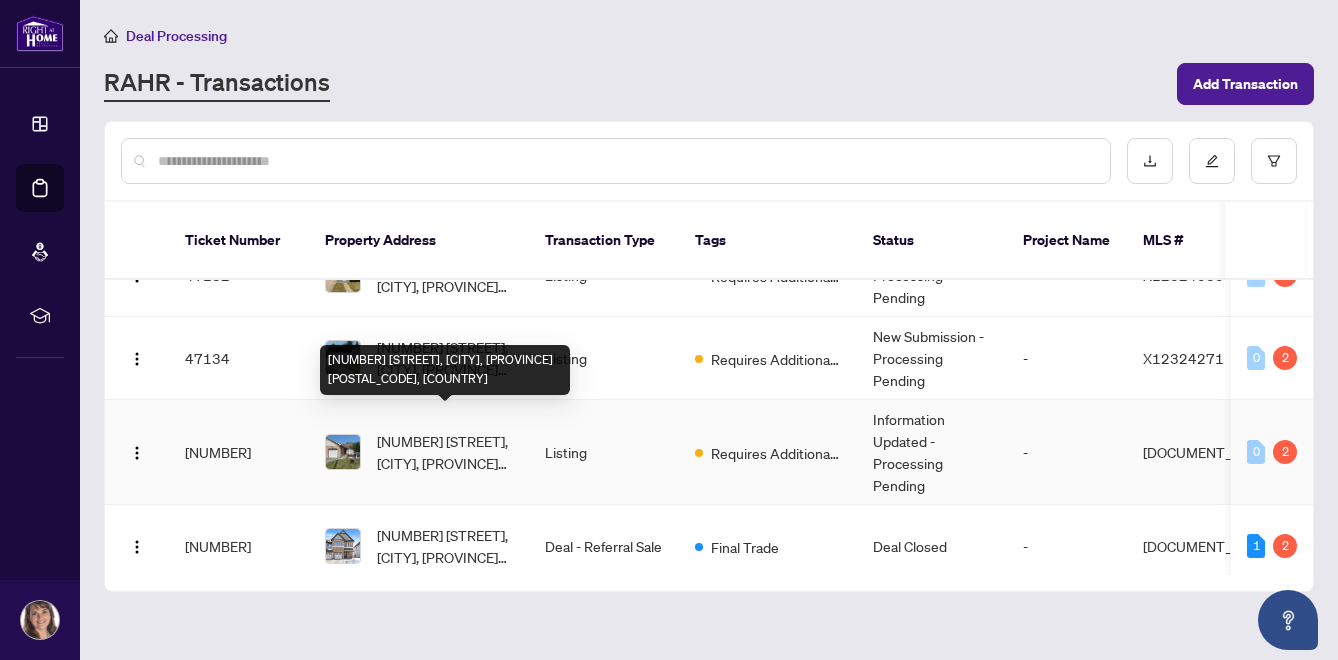 scroll, scrollTop: 51, scrollLeft: 0, axis: vertical 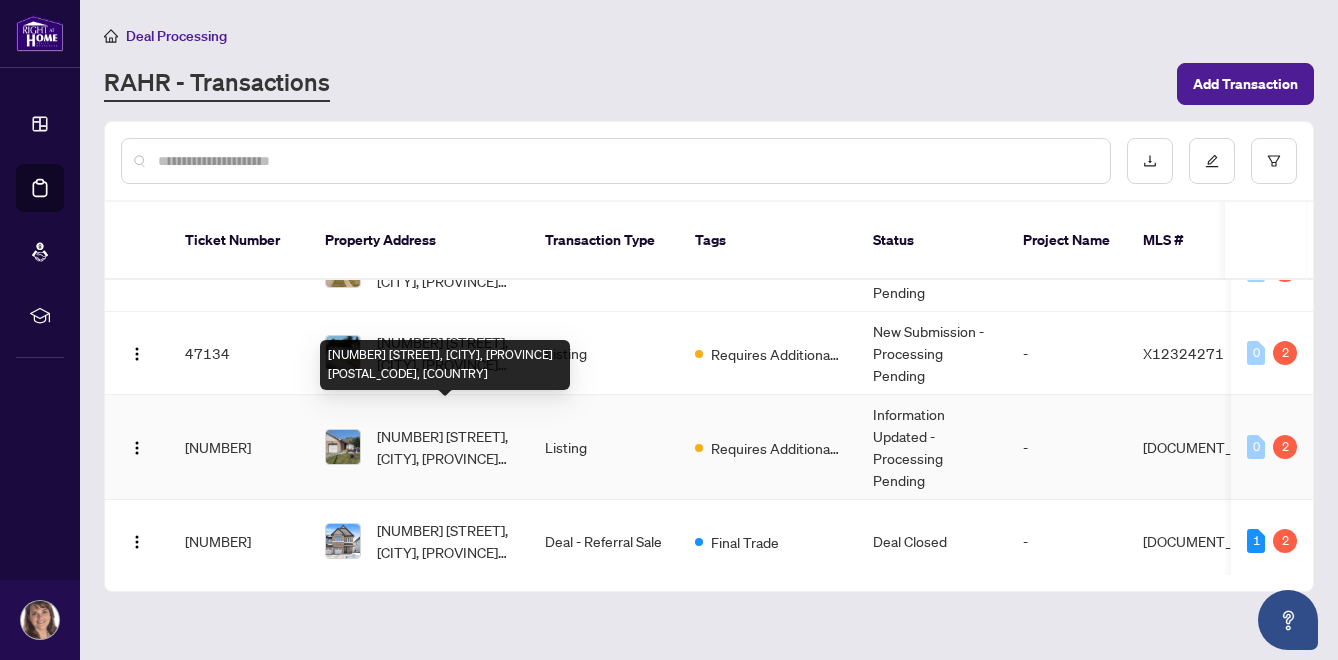 click on "[NUMBER] [STREET], [CITY], [STATE] [POSTAL CODE], [COUNTRY]" at bounding box center (445, 447) 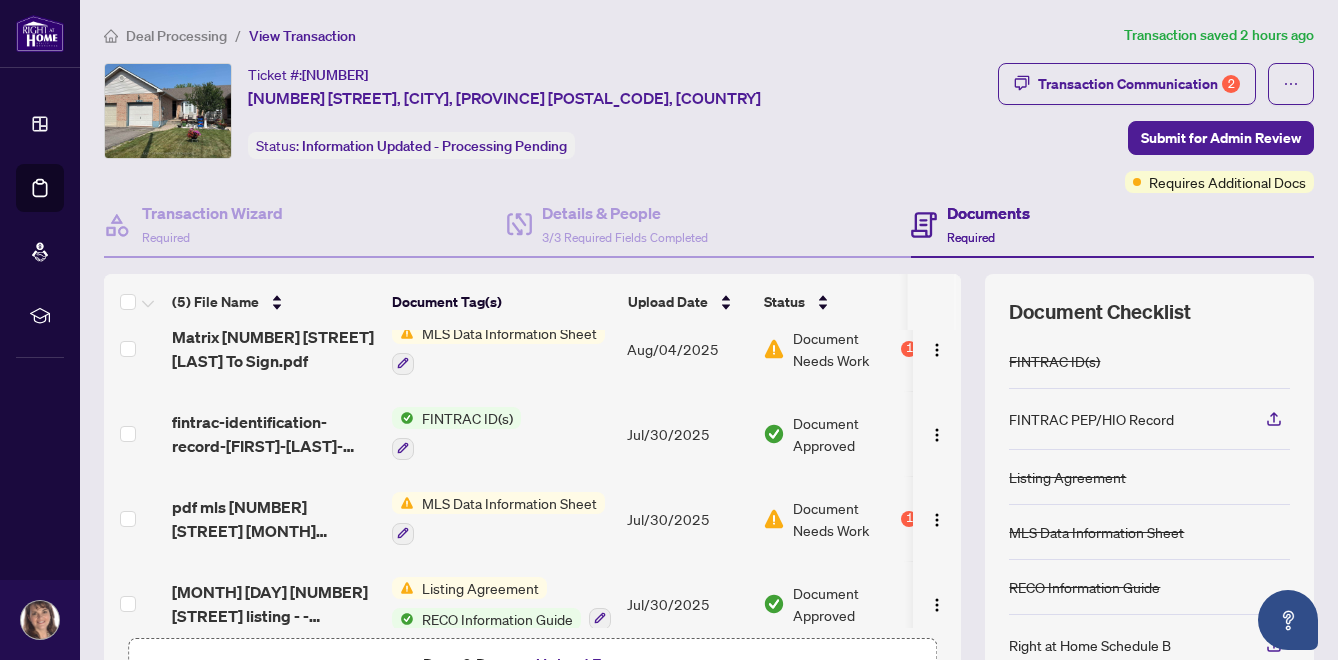 scroll, scrollTop: 129, scrollLeft: 0, axis: vertical 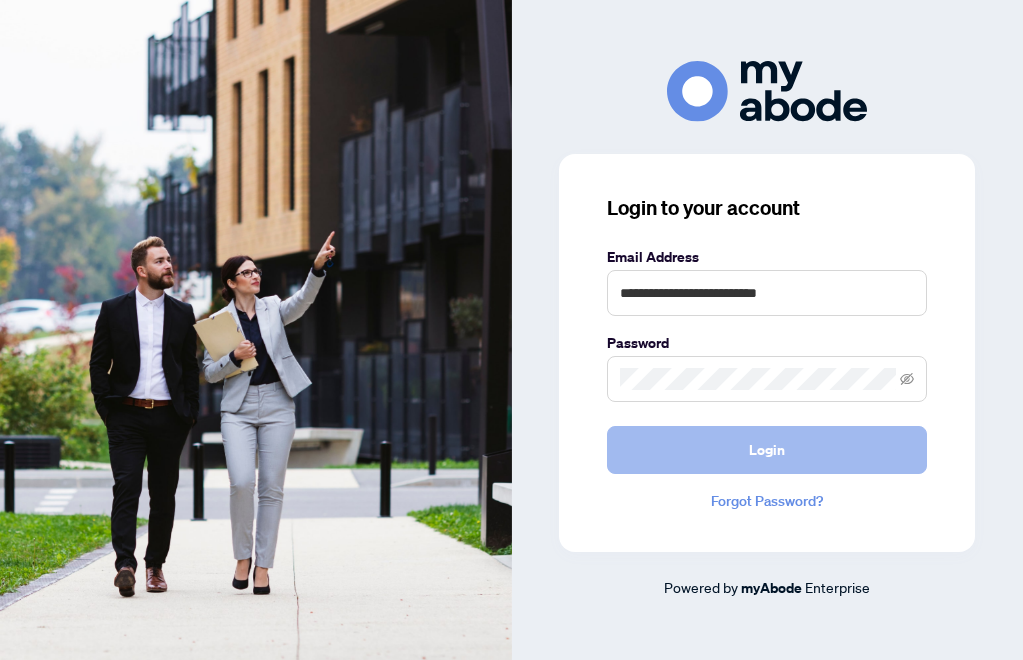 click on "Login" at bounding box center [767, 450] 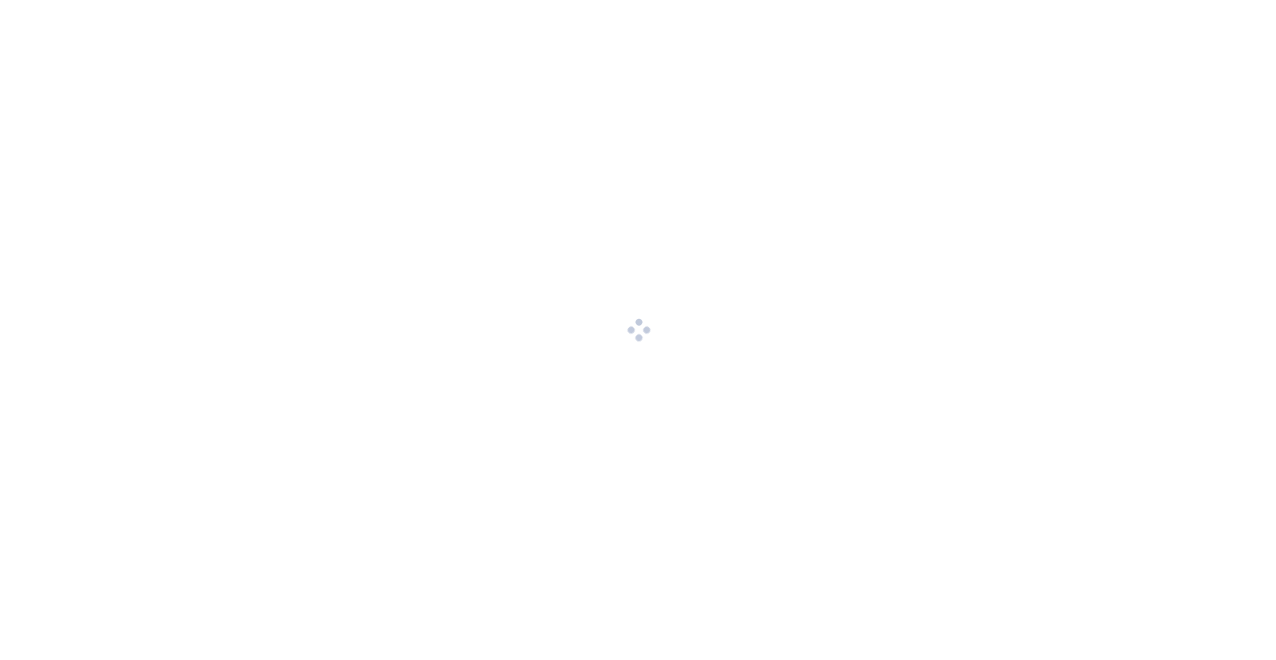 scroll, scrollTop: 0, scrollLeft: 0, axis: both 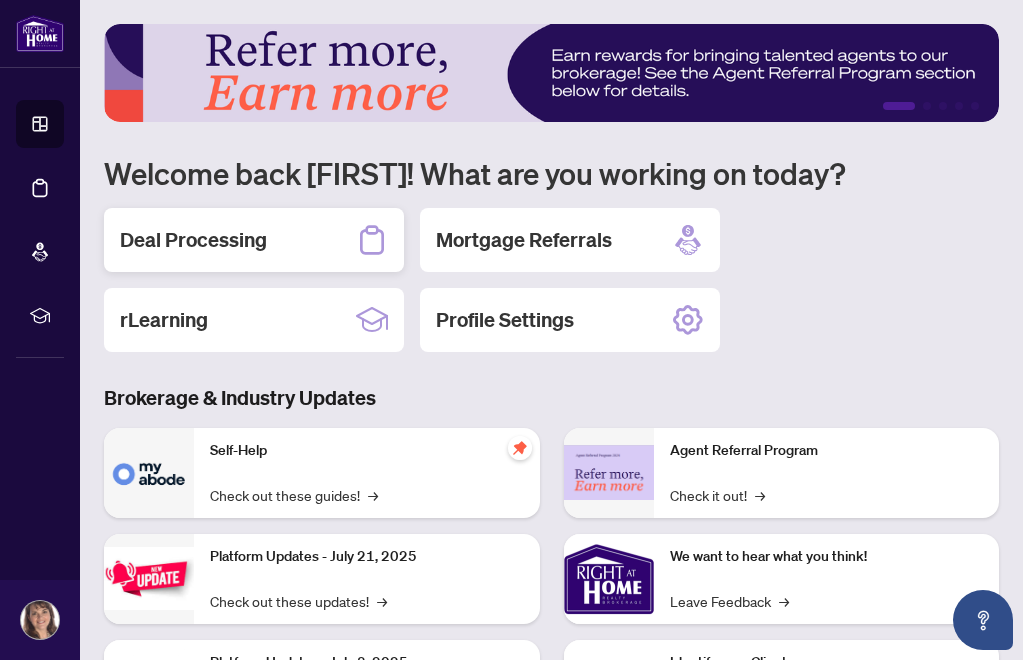 click on "Deal Processing" at bounding box center [193, 240] 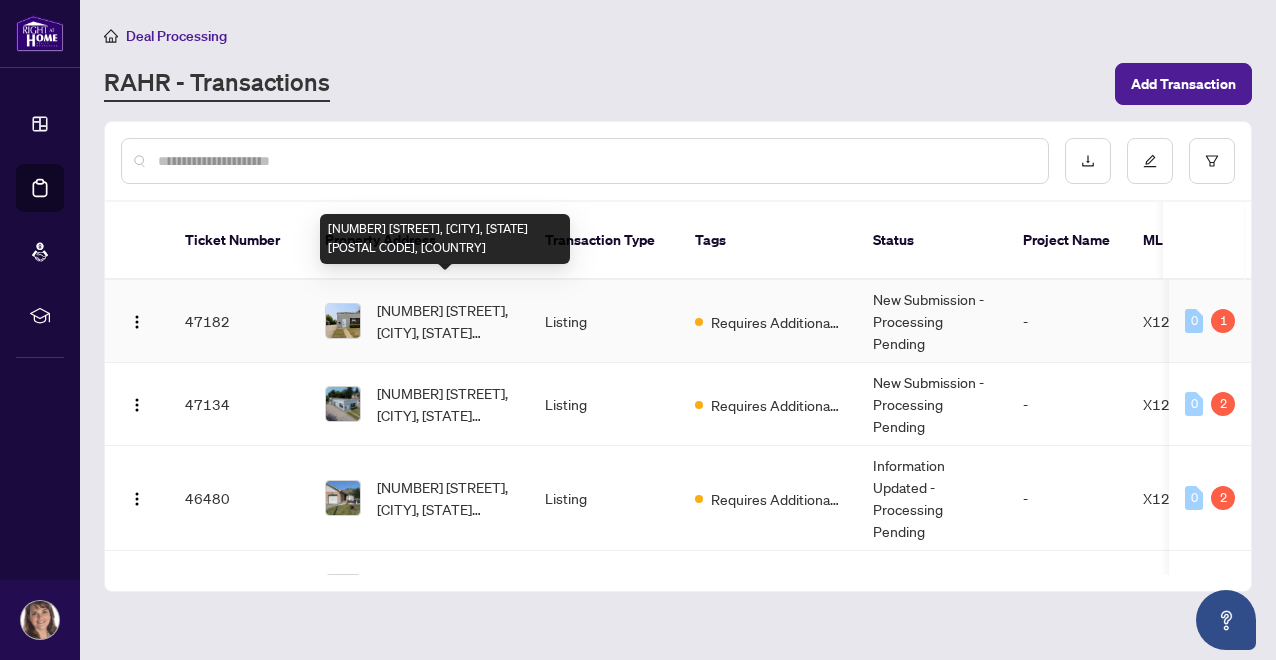 click on "[NUMBER] [STREET], [CITY], [STATE] [POSTAL_CODE], [COUNTRY]" at bounding box center [445, 321] 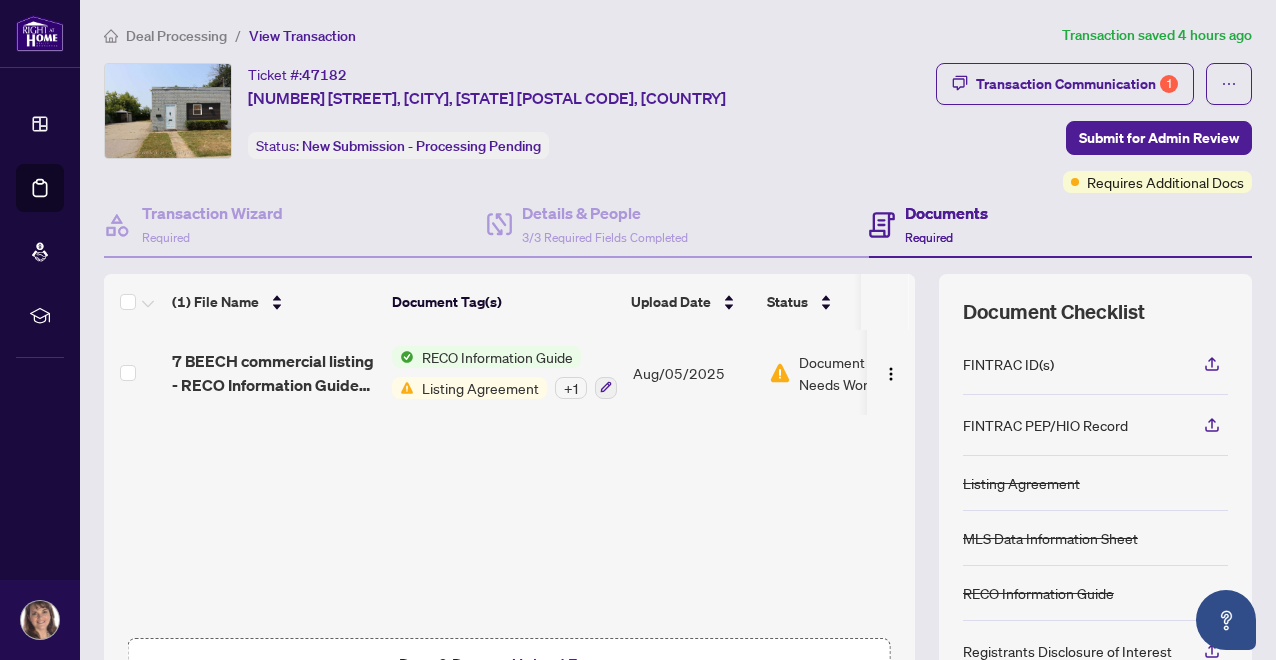 scroll, scrollTop: 12, scrollLeft: 0, axis: vertical 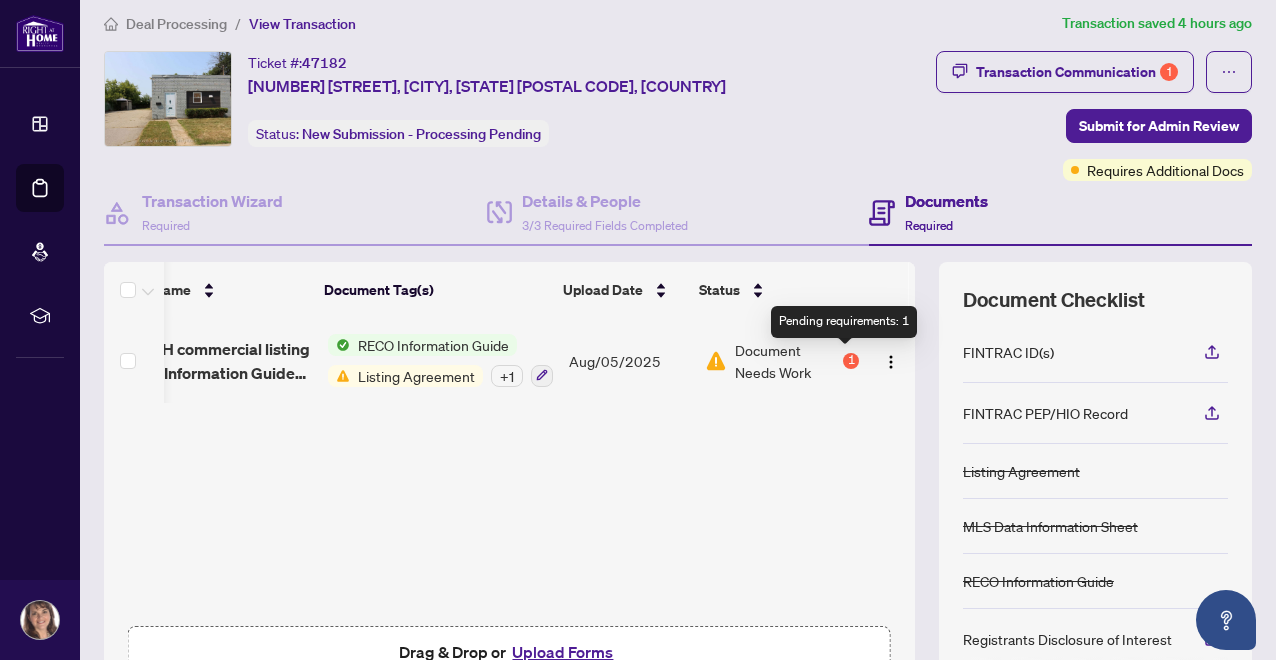 click on "1" at bounding box center [851, 361] 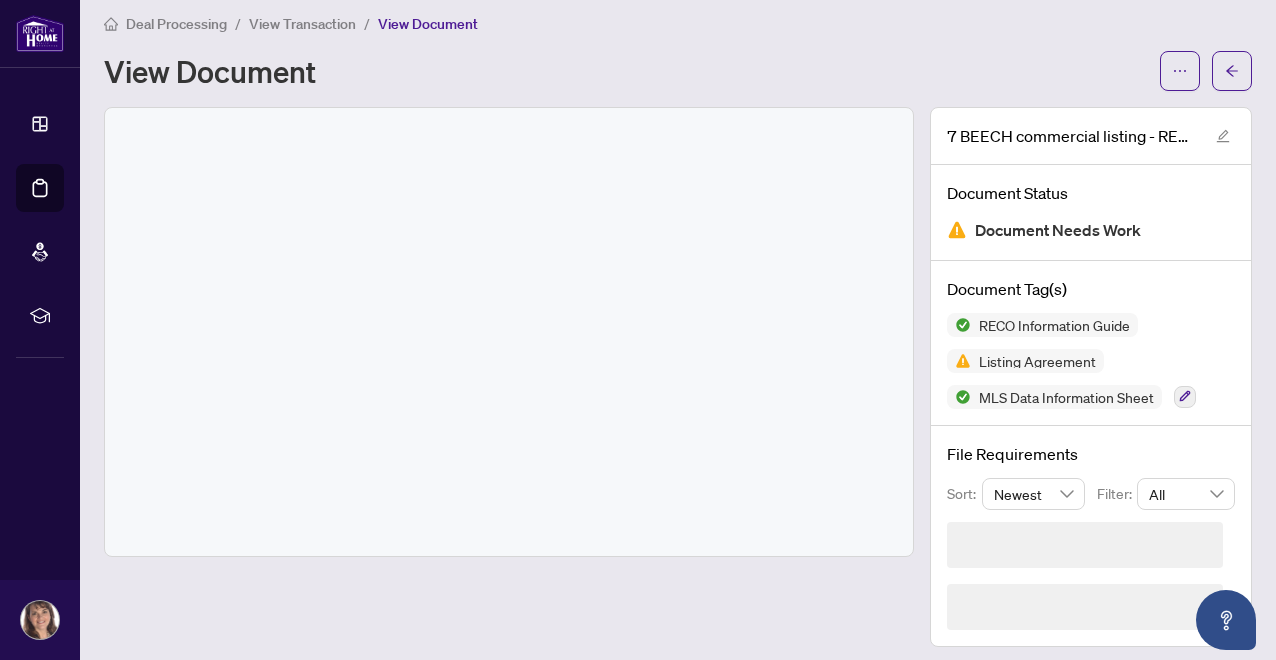 scroll, scrollTop: 0, scrollLeft: 0, axis: both 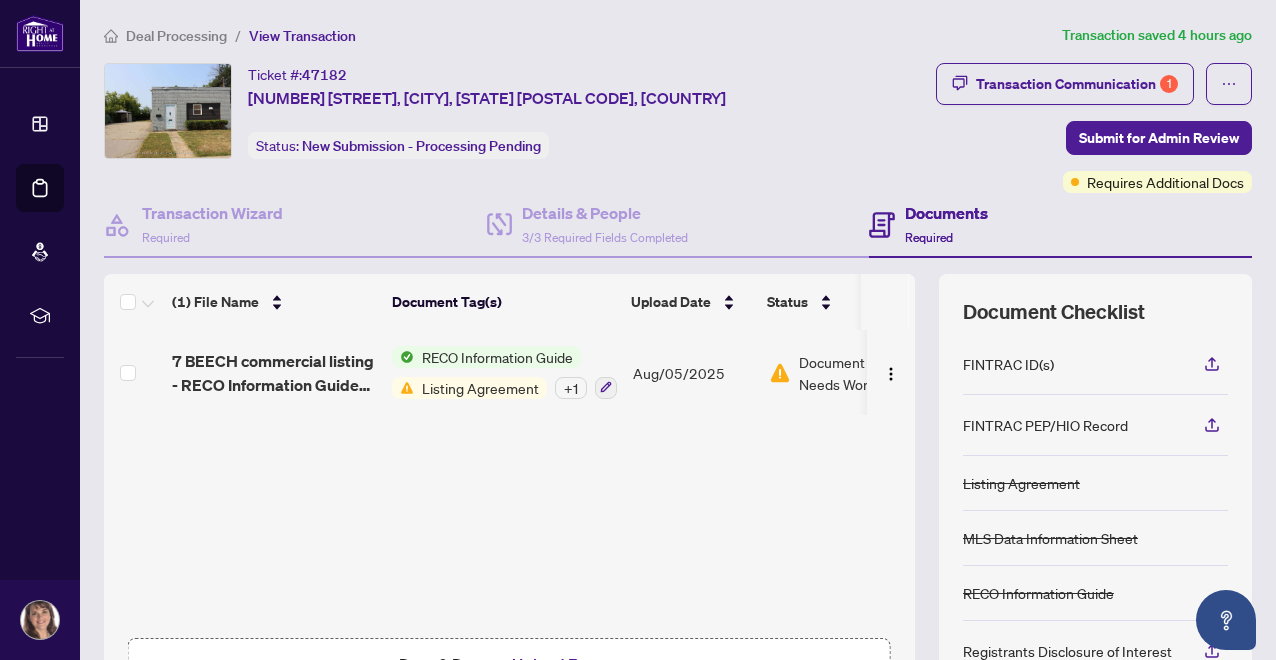 click on "Document Needs Work" at bounding box center (851, 373) 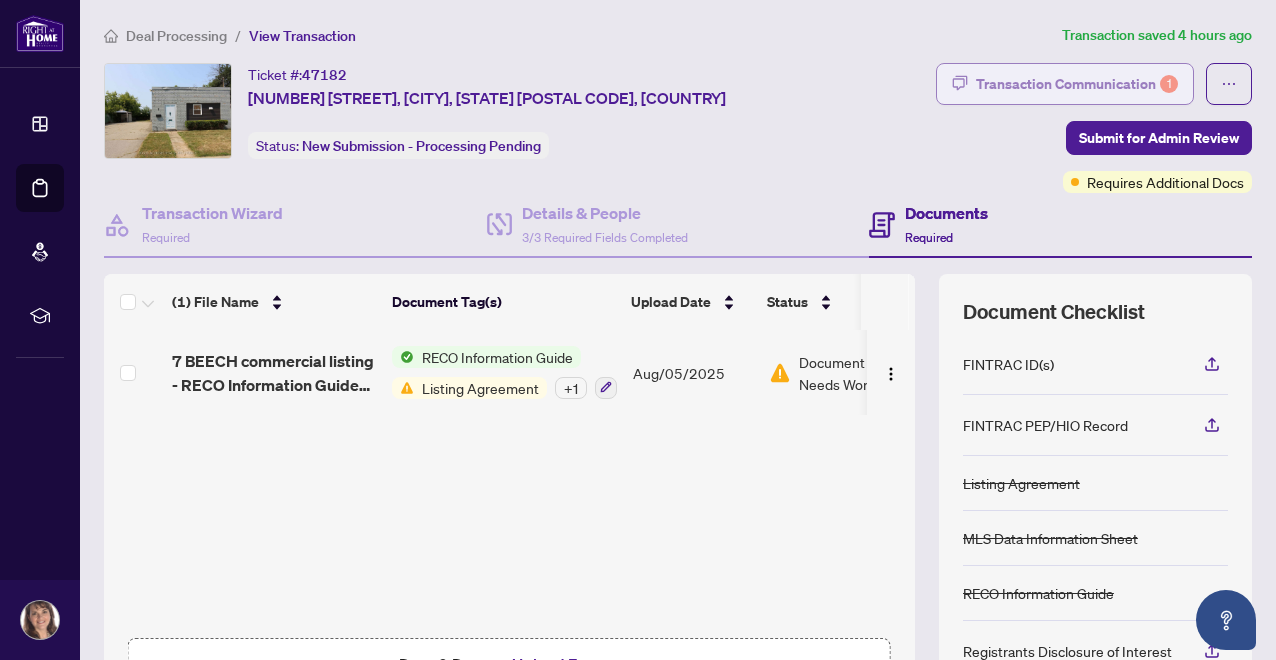 click on "Transaction Communication 1" at bounding box center [1077, 84] 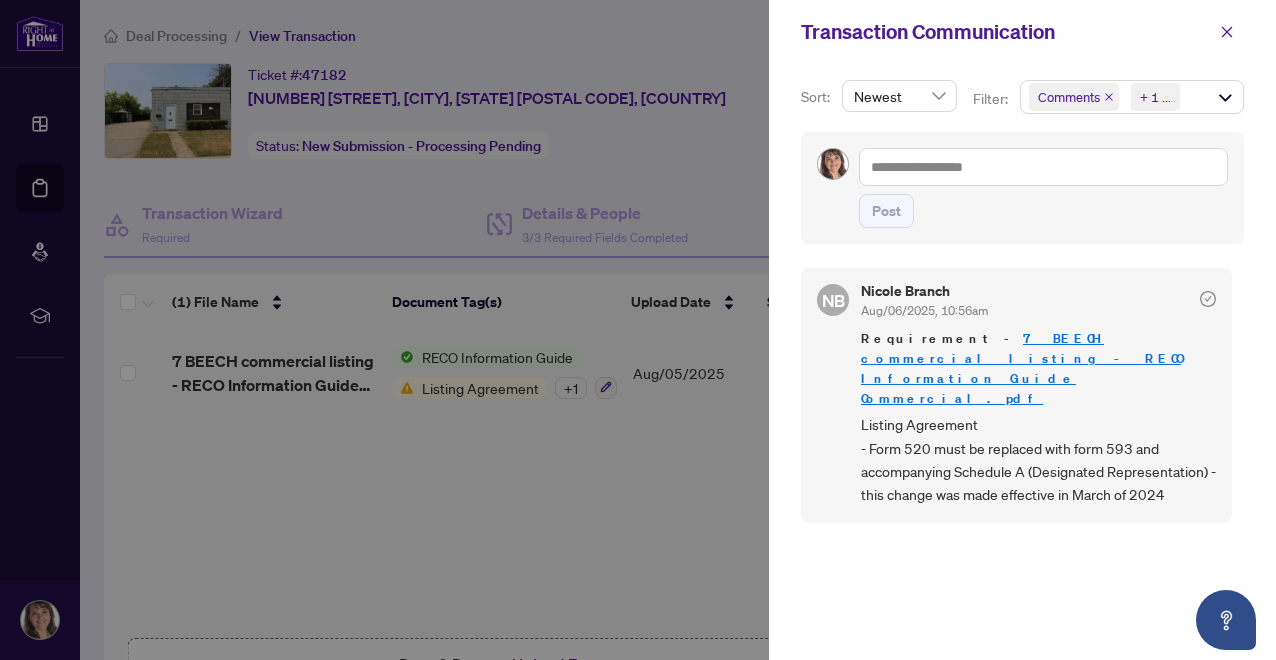 scroll, scrollTop: 4, scrollLeft: 0, axis: vertical 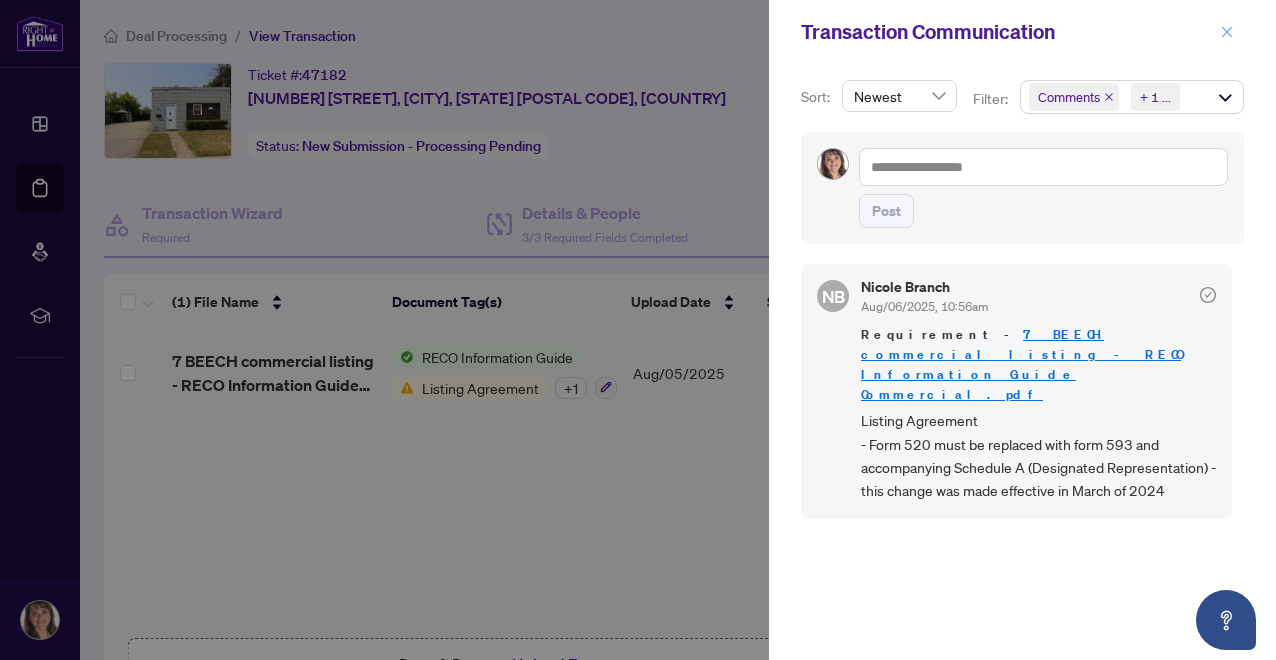 click 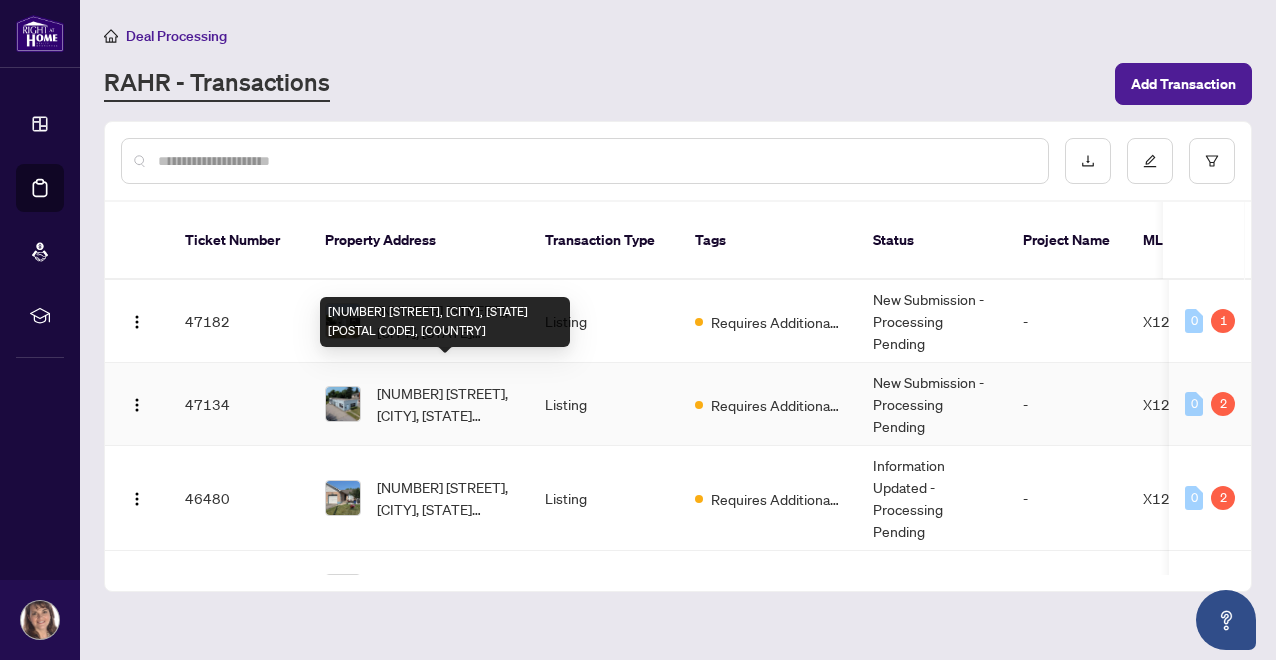 click on "[NUMBER] [STREET], [CITY], [STATE] [POSTAL_CODE], [COUNTRY]" at bounding box center (445, 404) 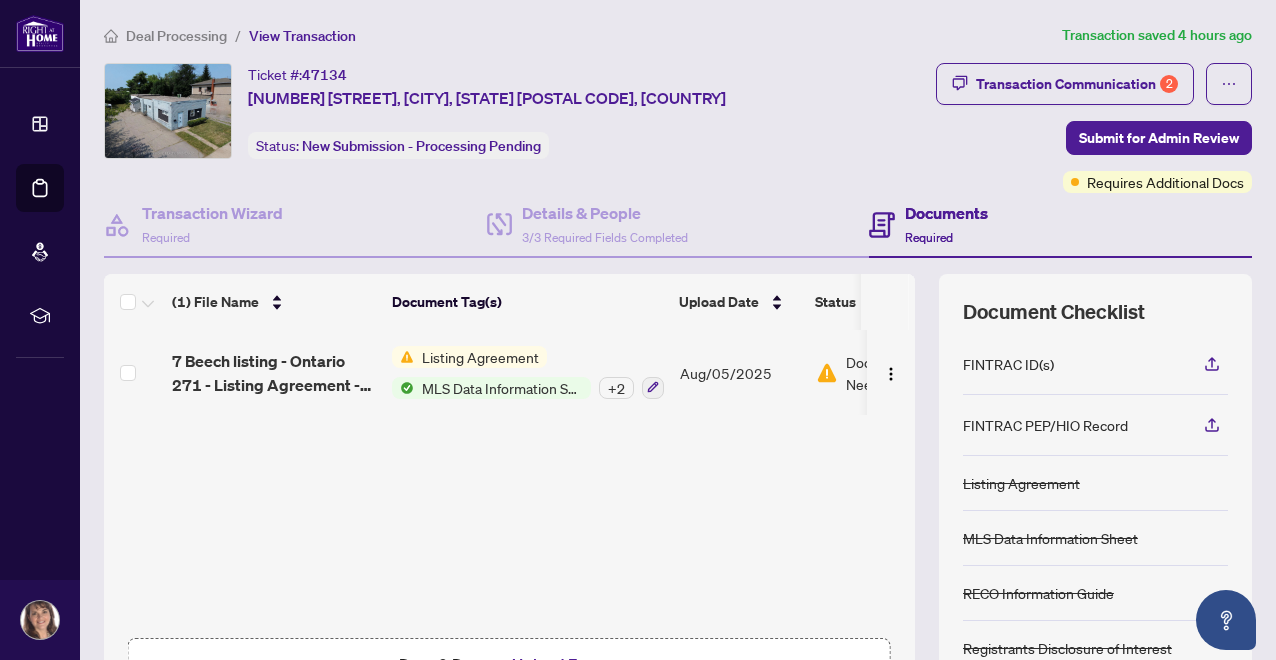 click on "Listing Agreement" at bounding box center [480, 357] 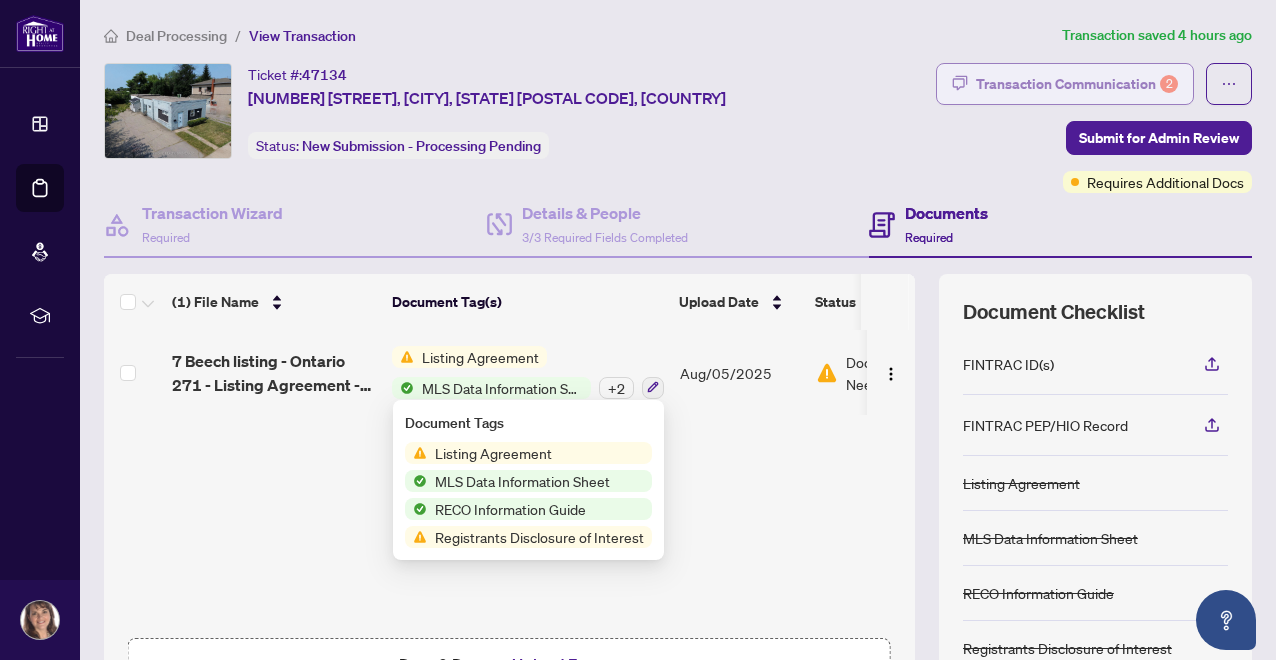 click on "Transaction Communication 2" at bounding box center (1077, 84) 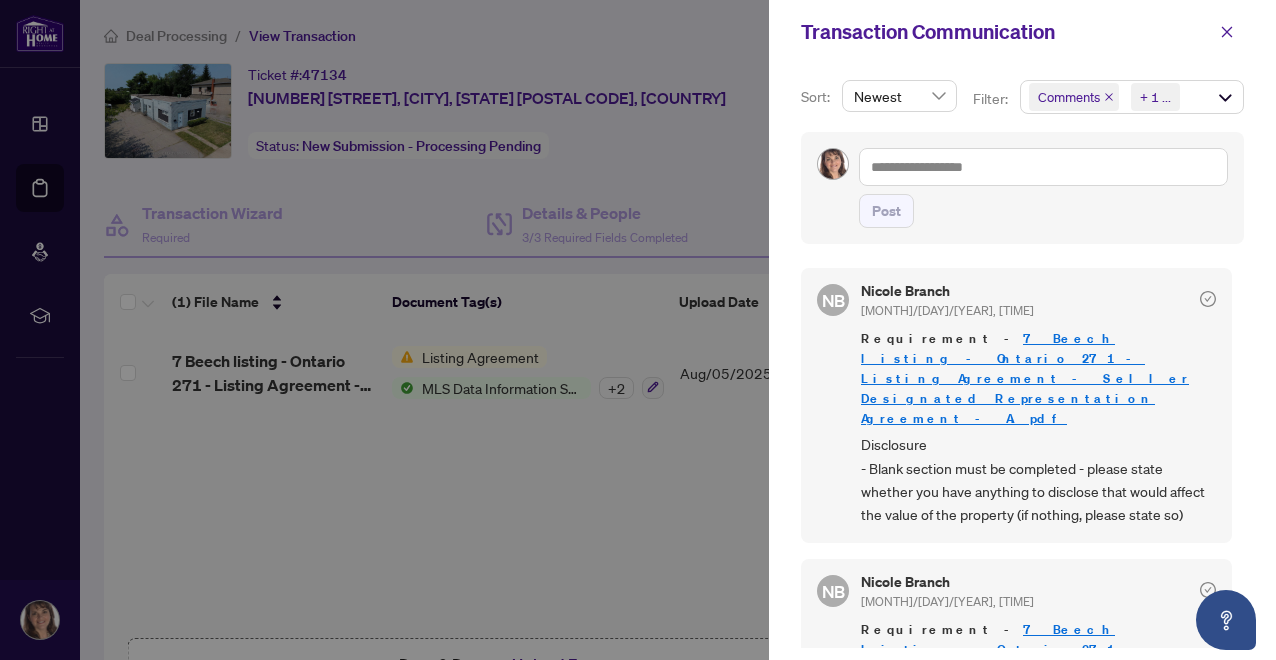 scroll, scrollTop: 80, scrollLeft: 0, axis: vertical 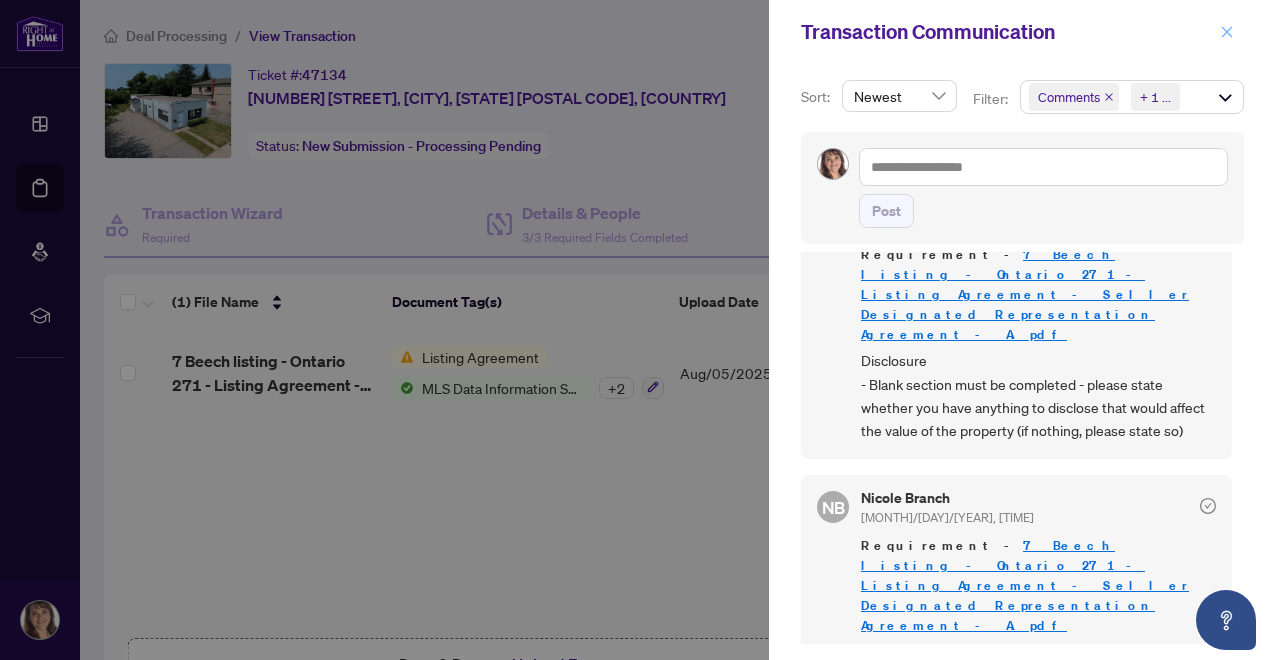 click 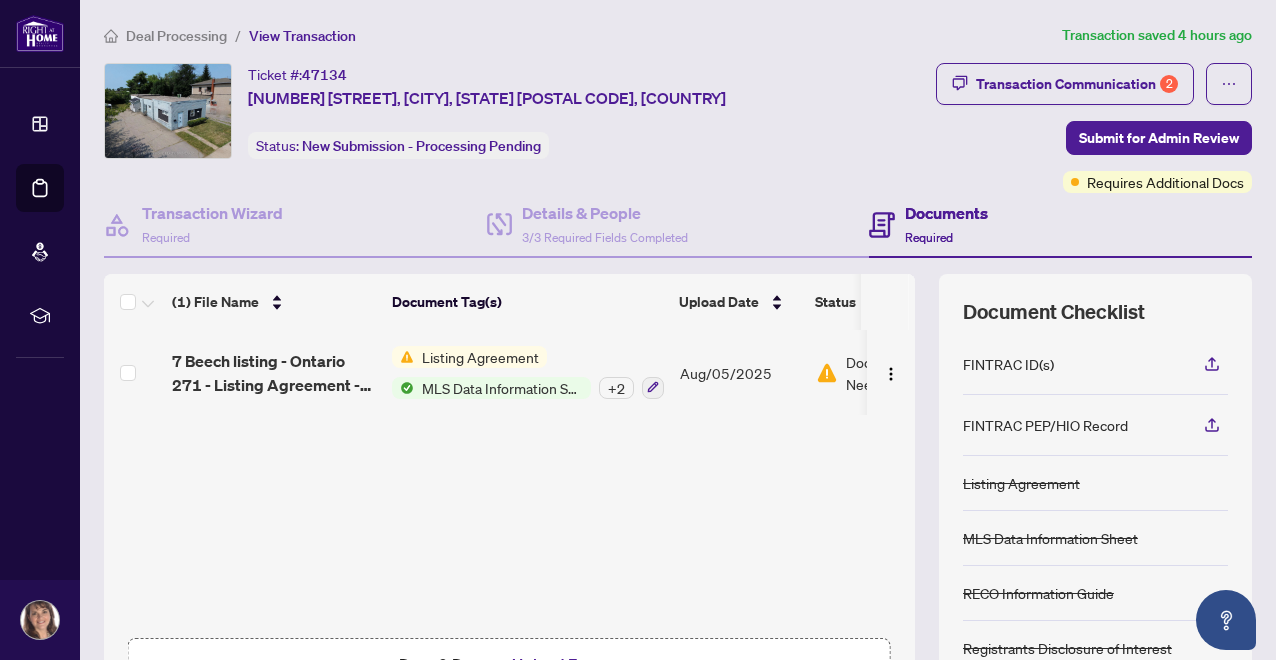 click on "Listing Agreement" at bounding box center (480, 357) 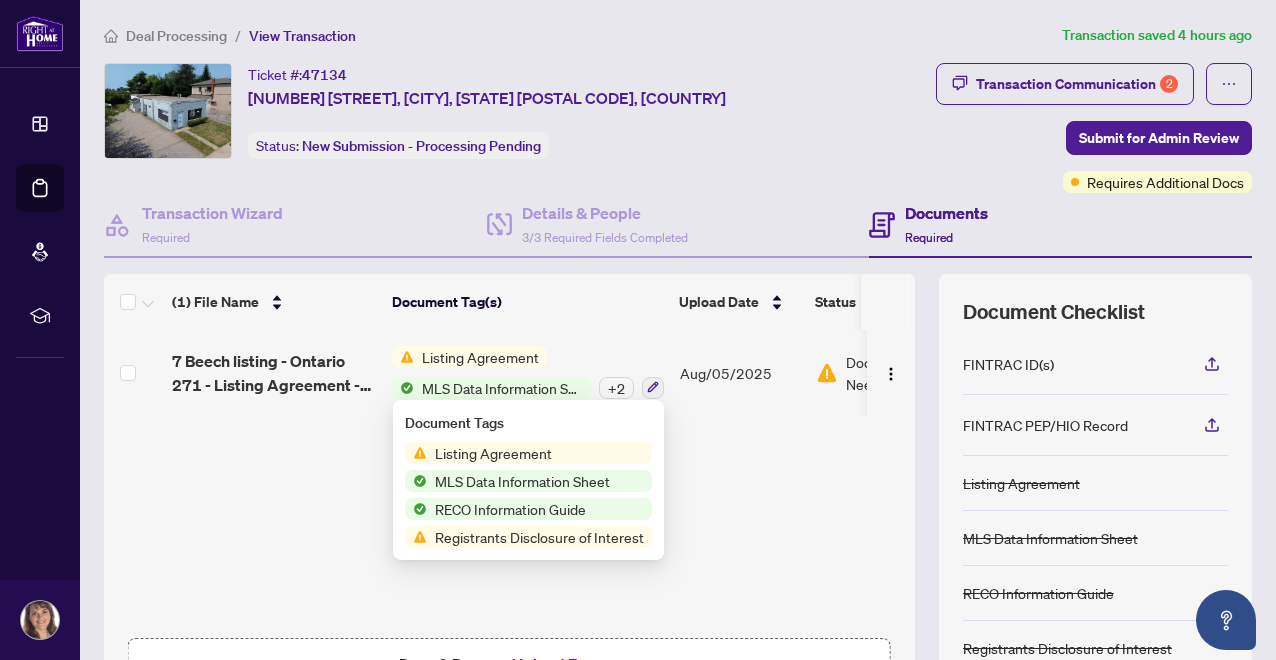 click on "Listing Agreement" at bounding box center (493, 453) 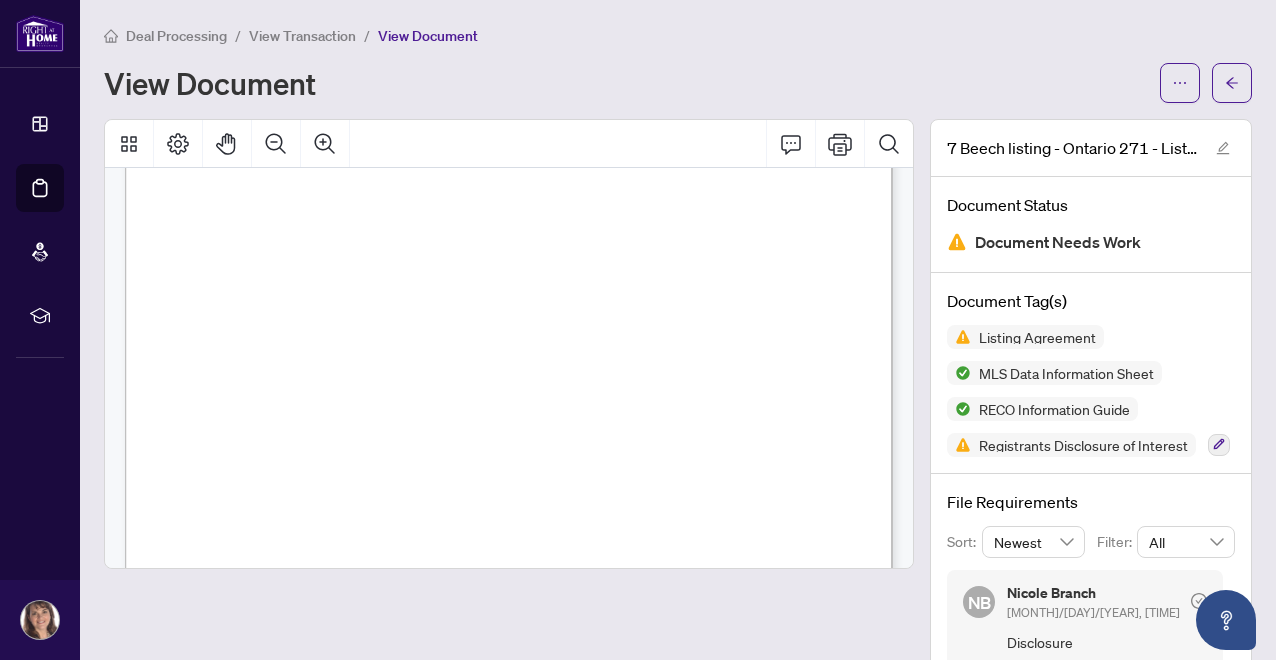 scroll, scrollTop: 289, scrollLeft: 0, axis: vertical 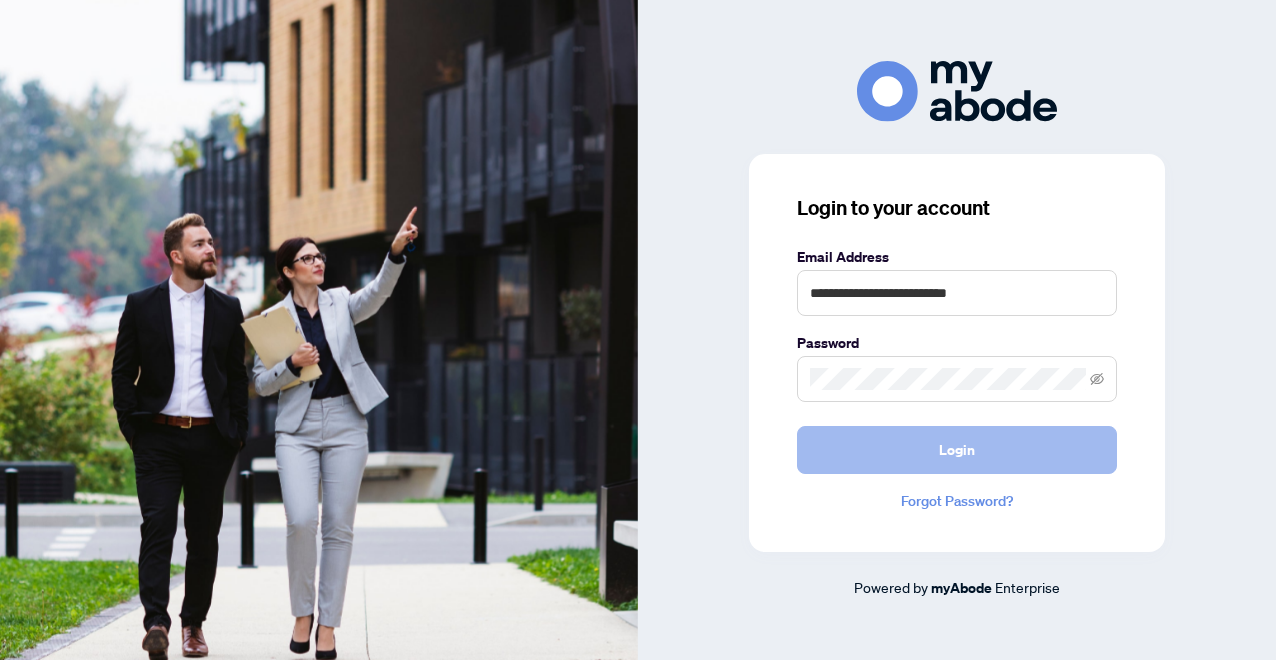 click on "Login" at bounding box center [957, 450] 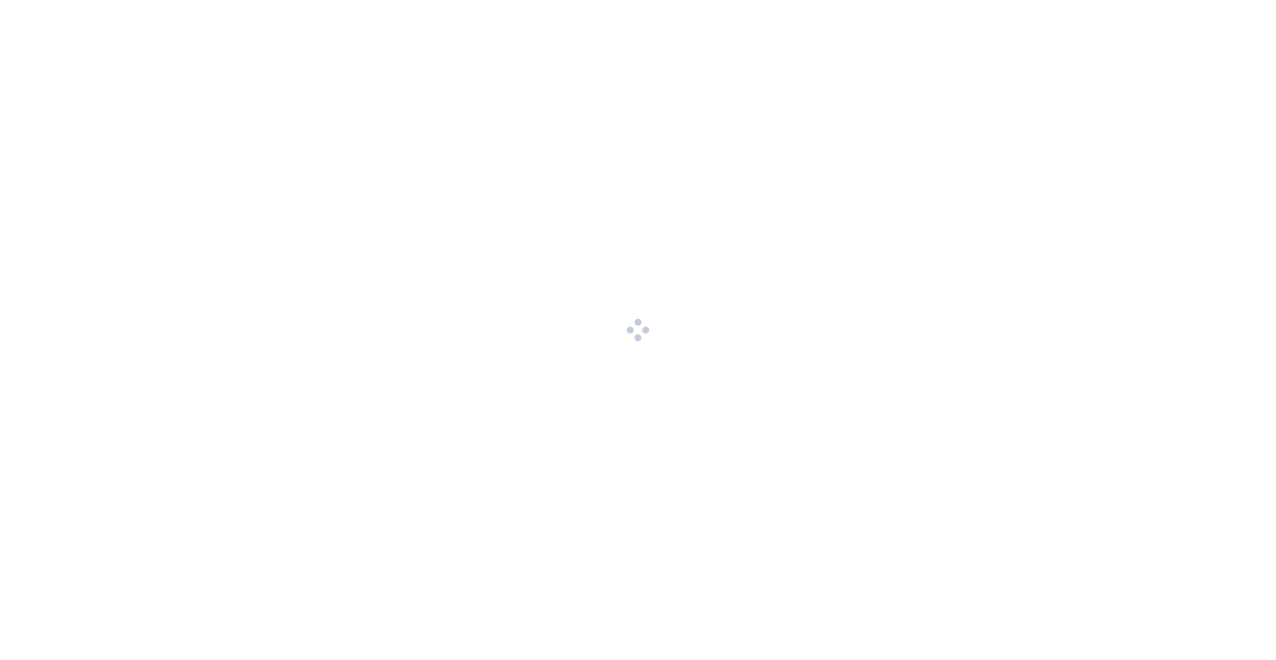 scroll, scrollTop: 0, scrollLeft: 0, axis: both 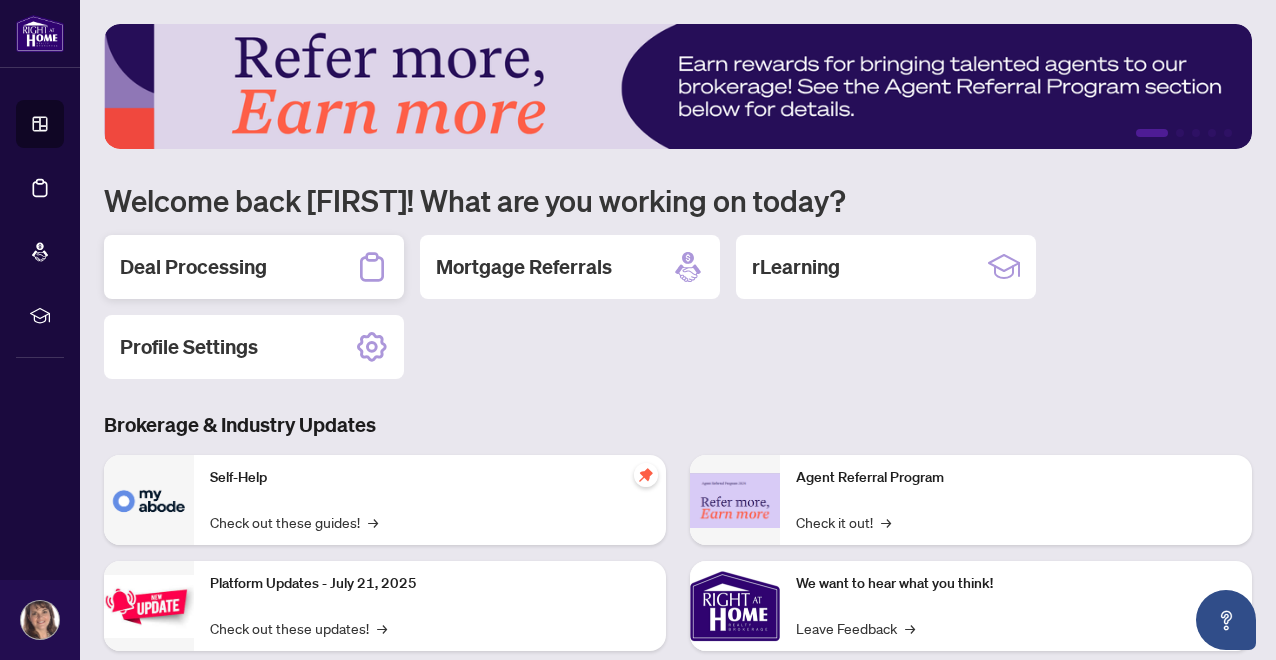 click on "Deal Processing" at bounding box center [193, 267] 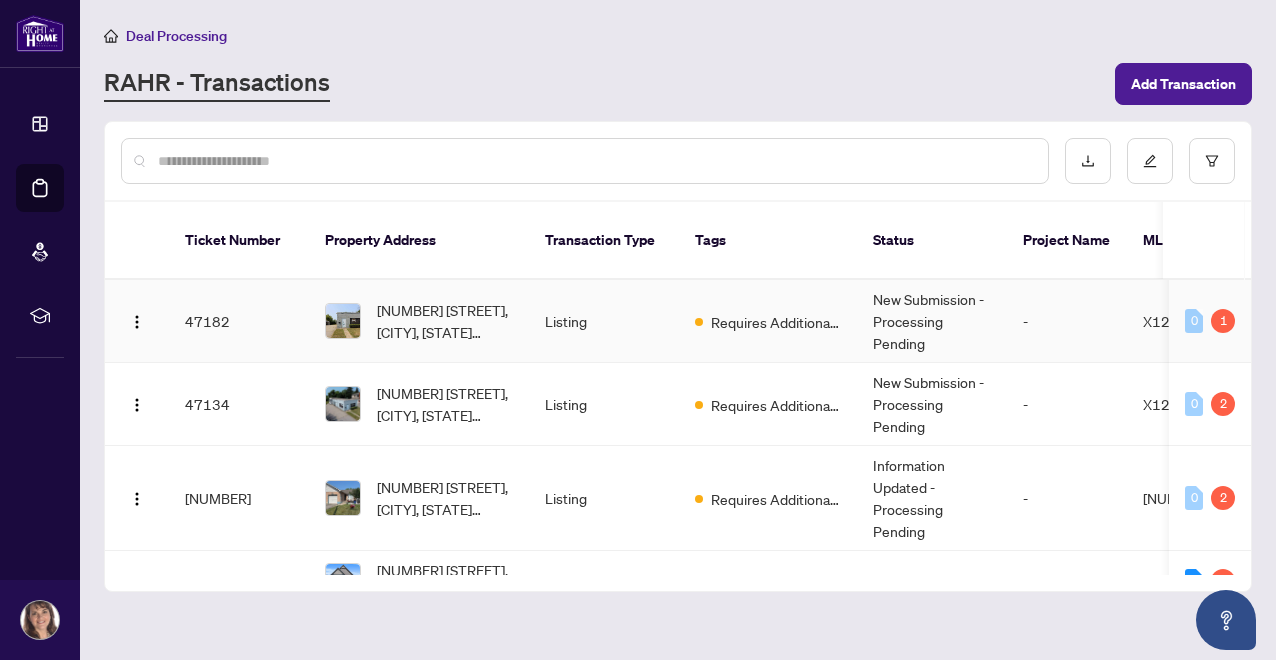 scroll, scrollTop: 0, scrollLeft: 124, axis: horizontal 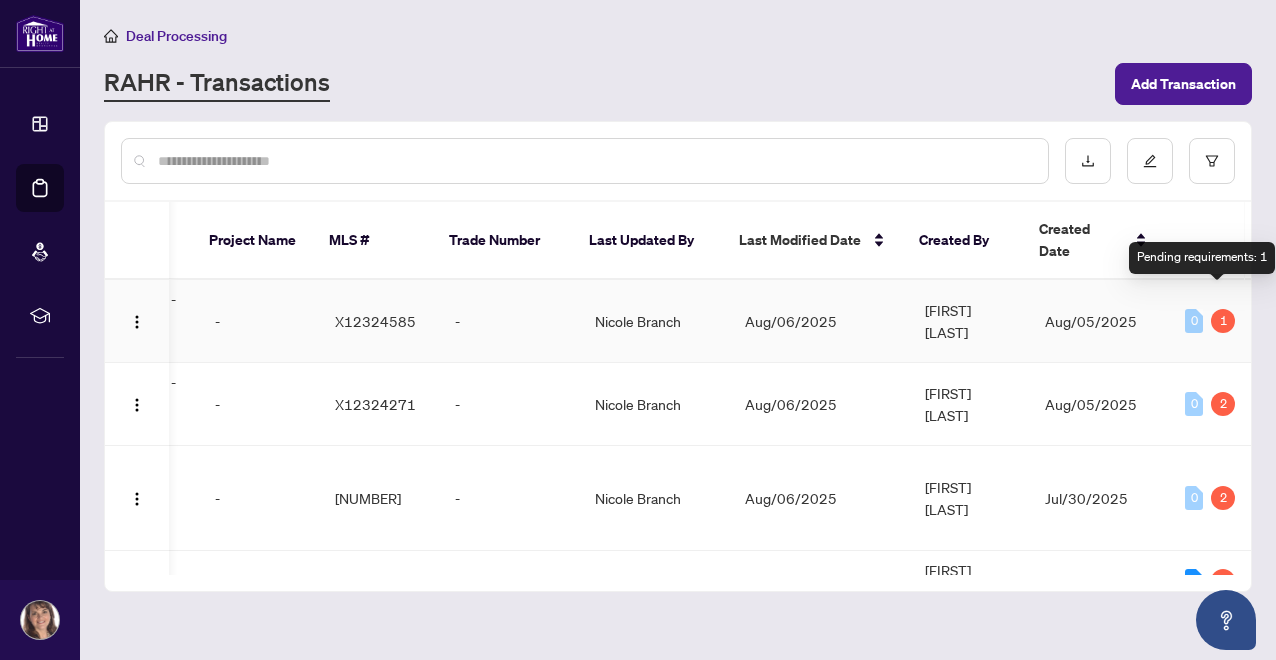click on "1" at bounding box center [1223, 321] 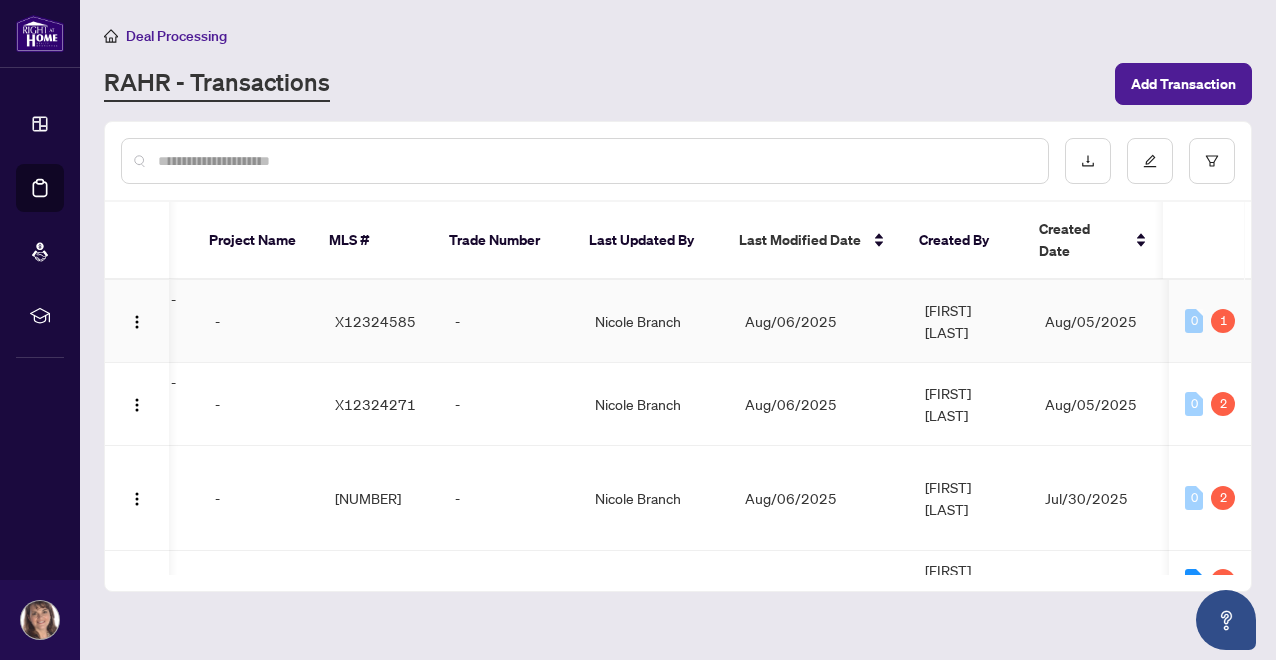 scroll, scrollTop: 0, scrollLeft: 265, axis: horizontal 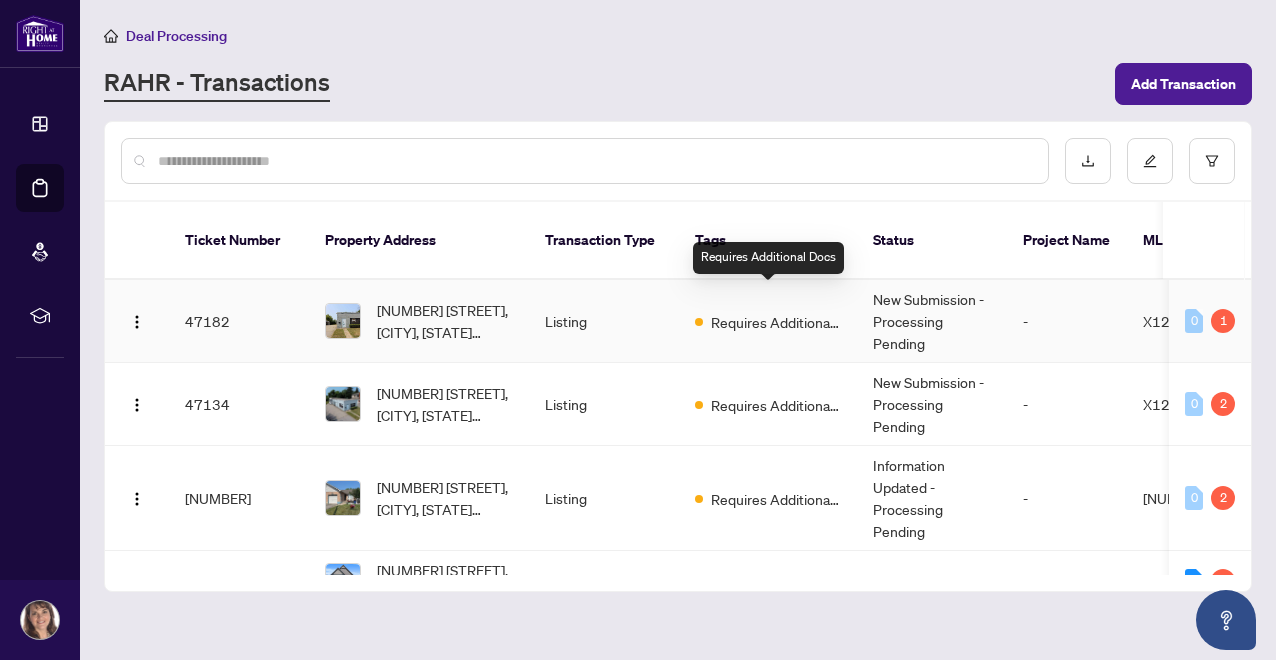 click on "Requires Additional Docs" at bounding box center (776, 322) 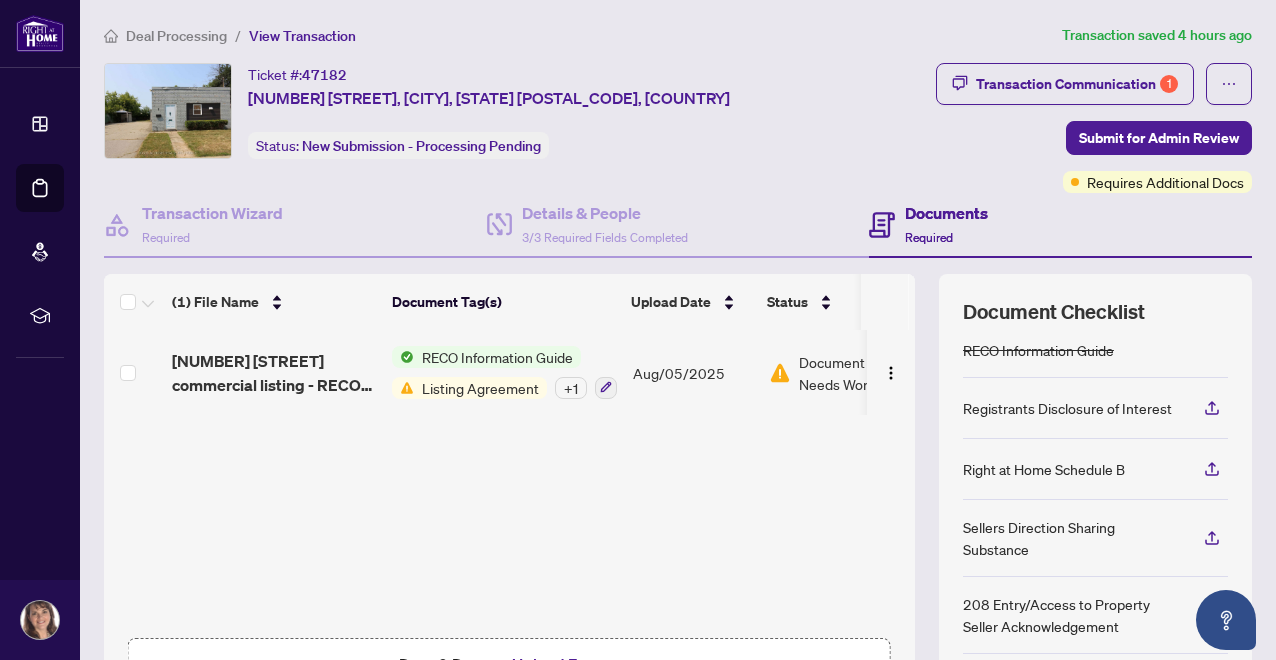 scroll, scrollTop: 240, scrollLeft: 0, axis: vertical 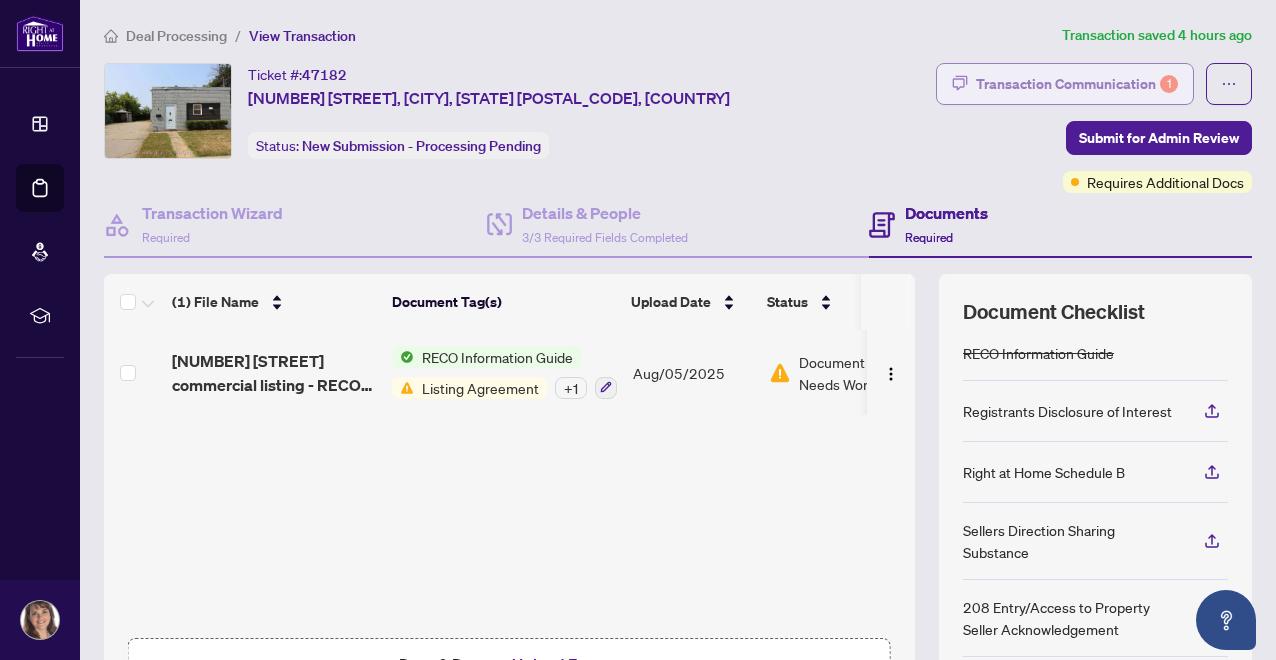 click on "Transaction Communication 1" at bounding box center (1077, 84) 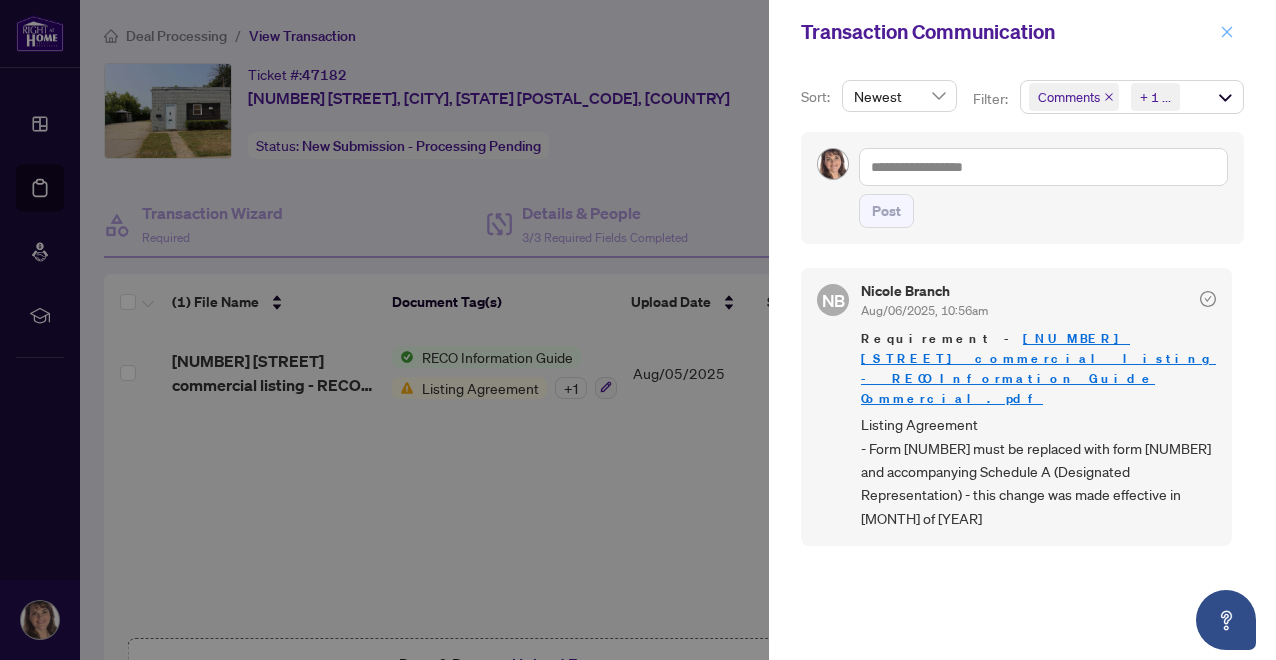 click 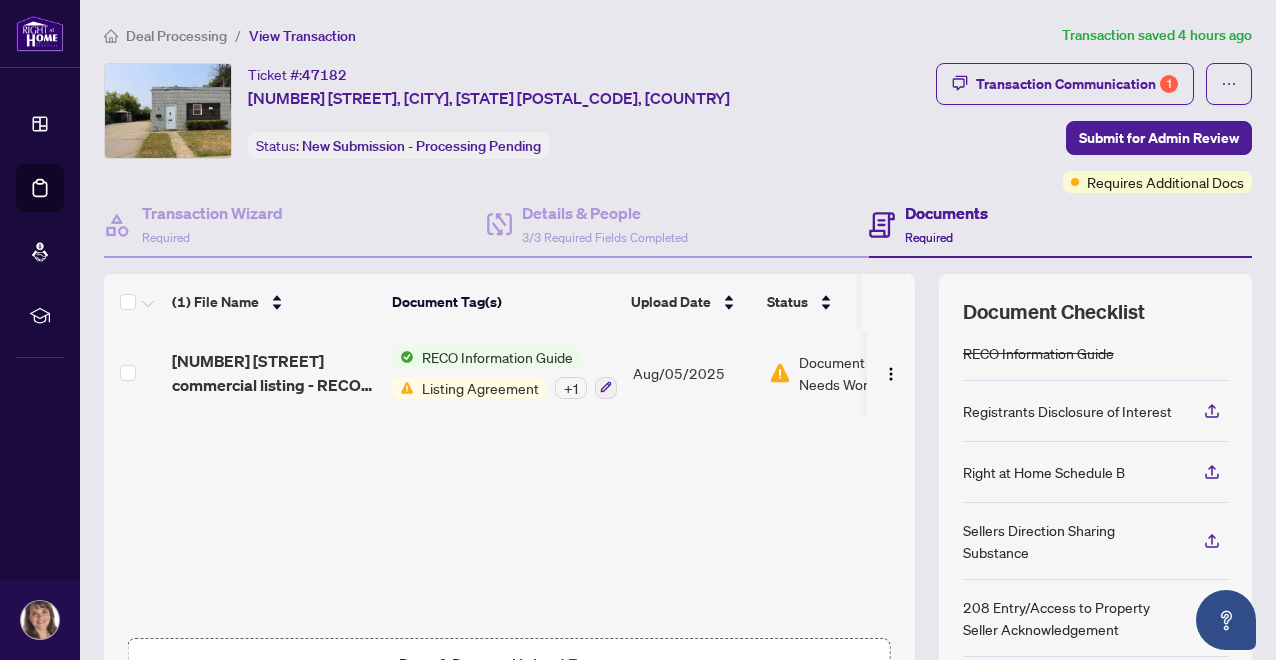 scroll, scrollTop: 1, scrollLeft: 0, axis: vertical 